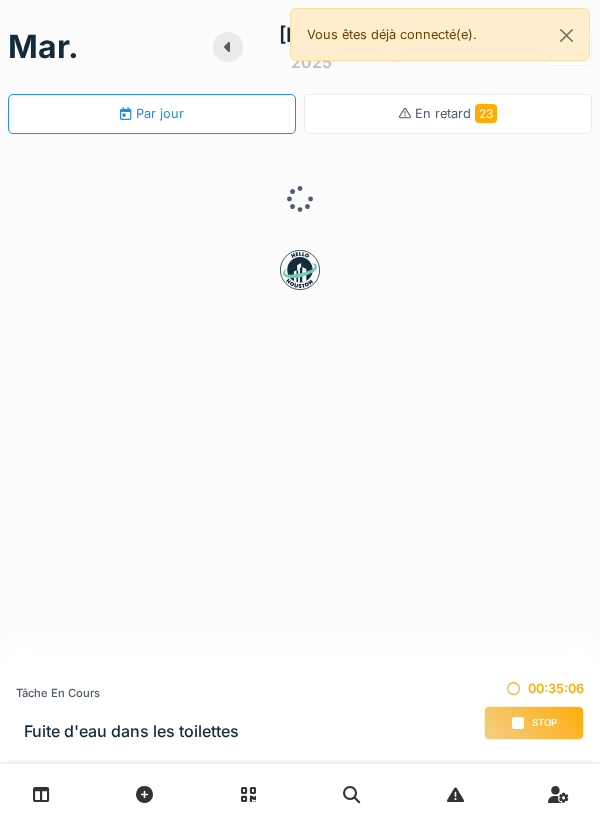 scroll, scrollTop: 0, scrollLeft: 0, axis: both 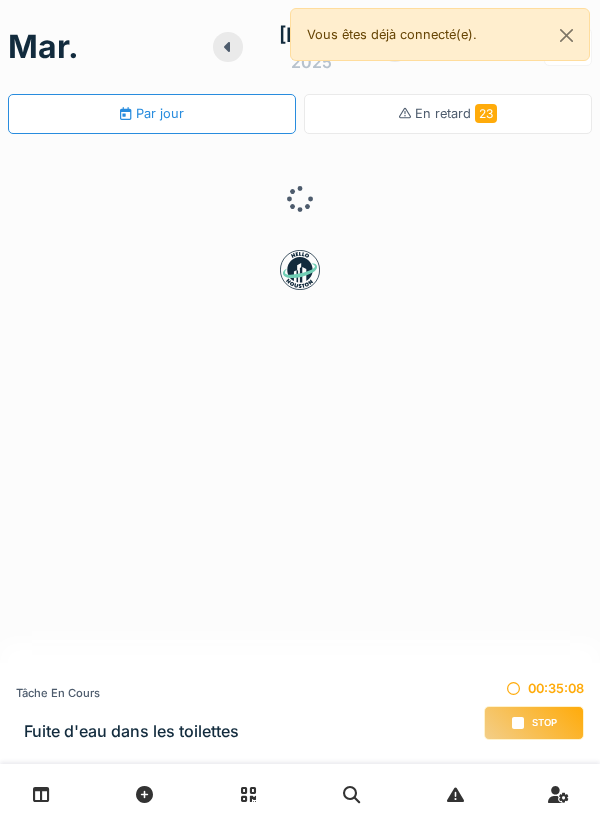 click on "Stop" at bounding box center (544, 723) 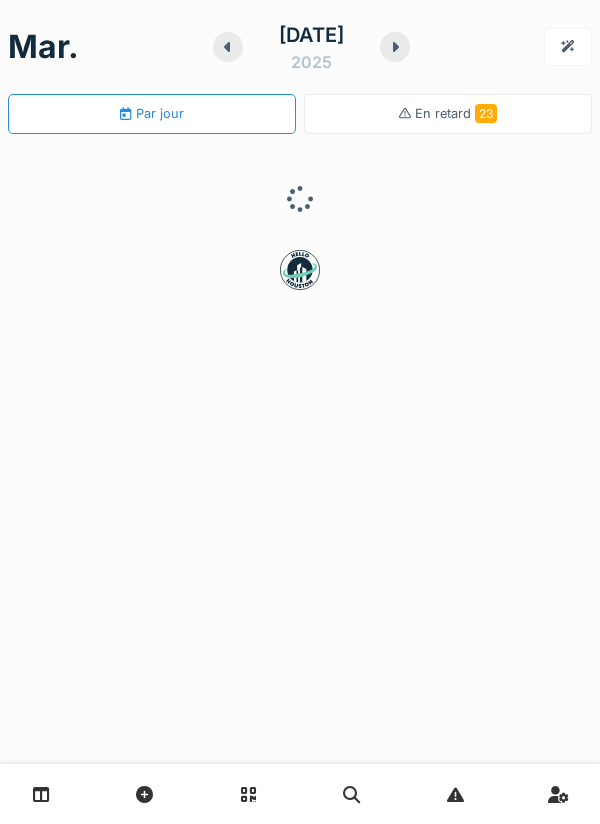 scroll, scrollTop: 0, scrollLeft: 0, axis: both 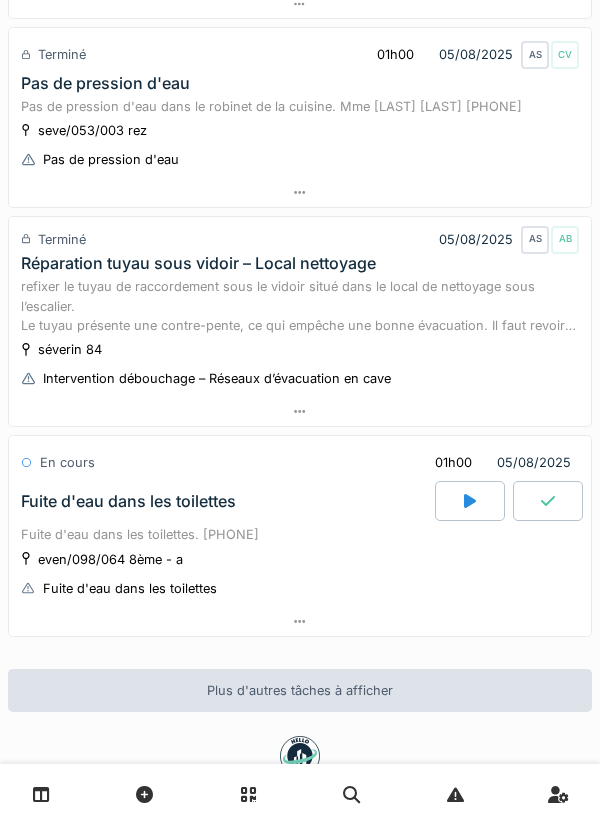 click at bounding box center (300, 621) 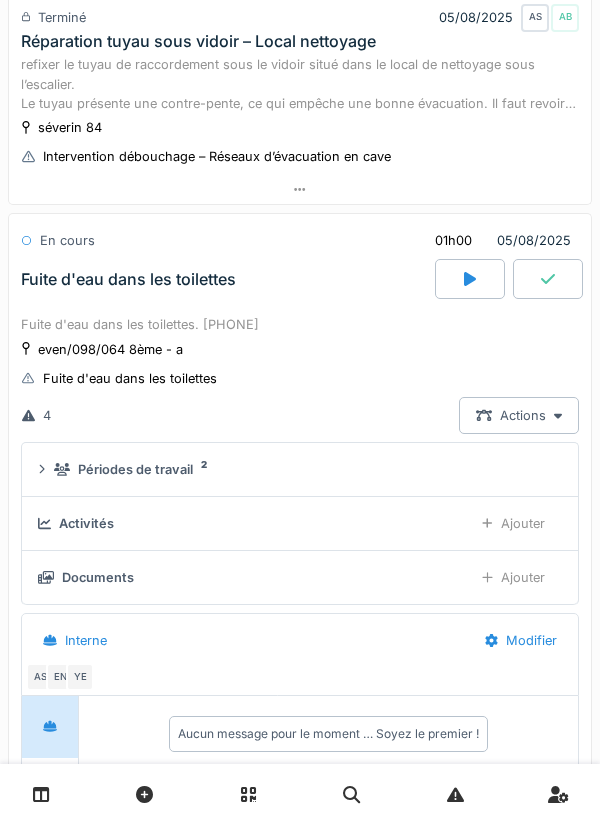 scroll, scrollTop: 1386, scrollLeft: 0, axis: vertical 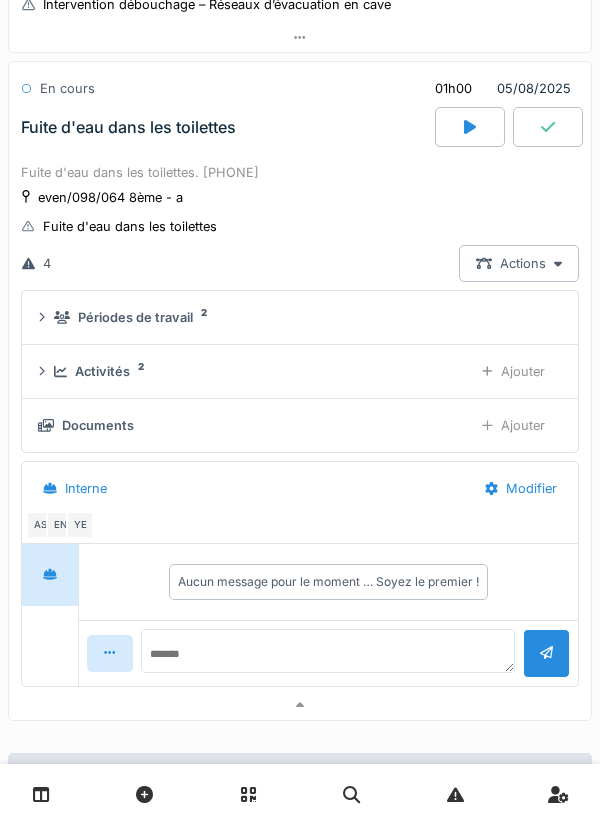 click on "Ajouter" at bounding box center (513, 371) 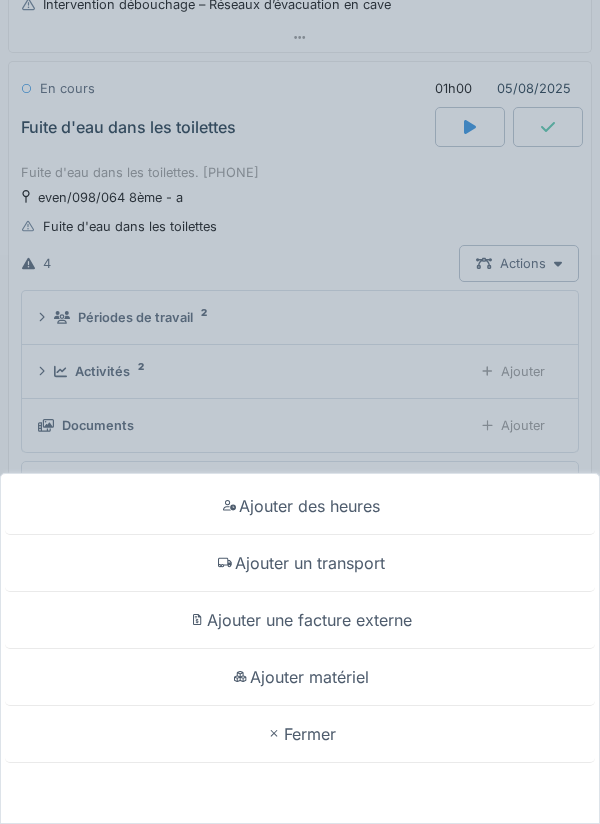 click on "Ajouter matériel" at bounding box center [300, 677] 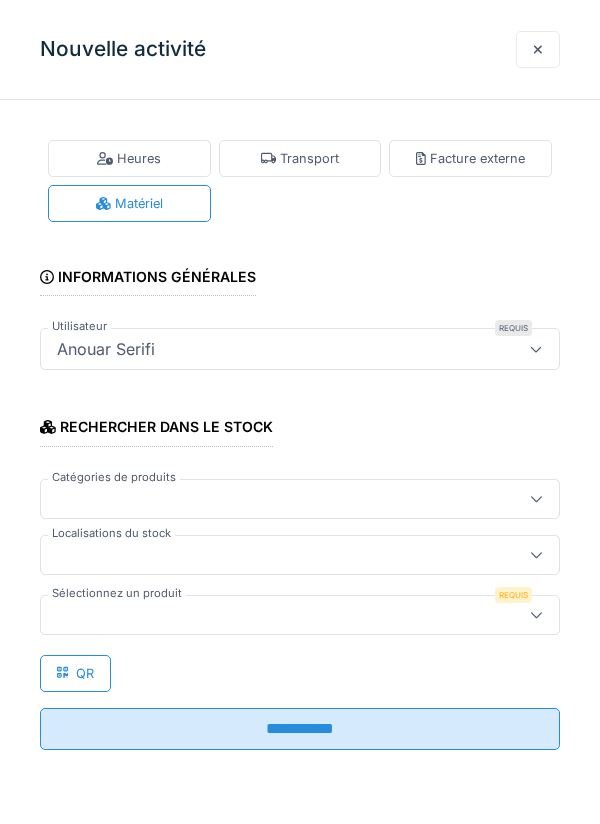 click 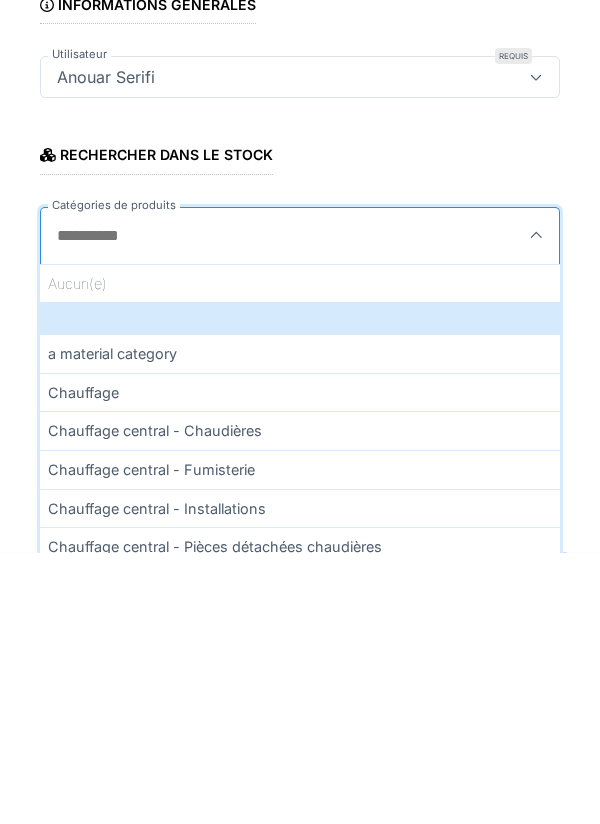click on "Rechercher dans le stock Catégories de produits Aucun(e)   a material category   Chauffage   Chauffage central - Chaudières   Chauffage central - Fumisterie   Chauffage central - Installations   Chauffage central - Pièces détachées chaudières   Commun - Droguerie   Commun - Fixations   Commun - Mastics   EL   Electricité   Electricité - Appareillages - terminaux   Electricité - Câbles   Electricité - Consommables   Electricité - Disjoncteurs - coffrets   Electricité - Parlophonie   Menuiserie   Menuiserie - Boiseries   Menuiserie - Fixations   En charger plus… 20 visible sur 45 Localisations du stock Sélectionnez un produit Requis QR" at bounding box center (300, 552) 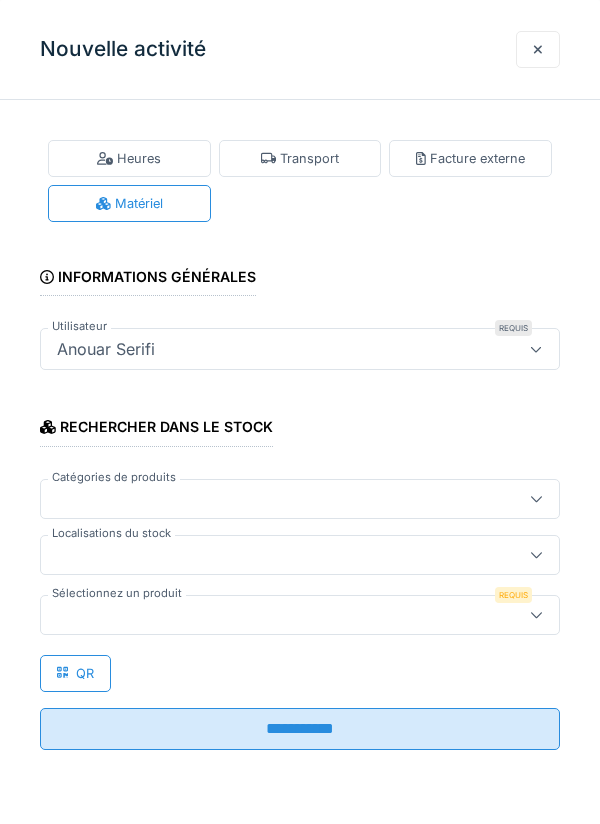 click 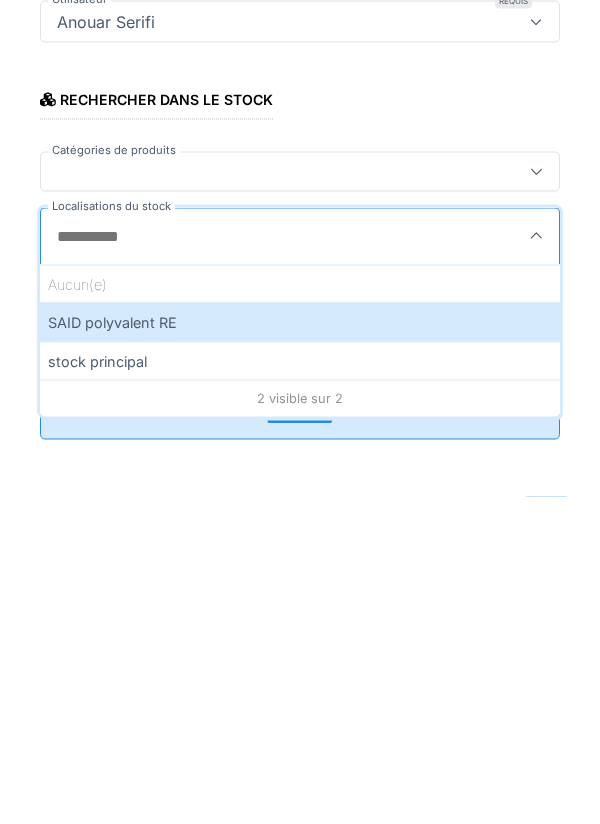 click on "stock principal" at bounding box center (300, 688) 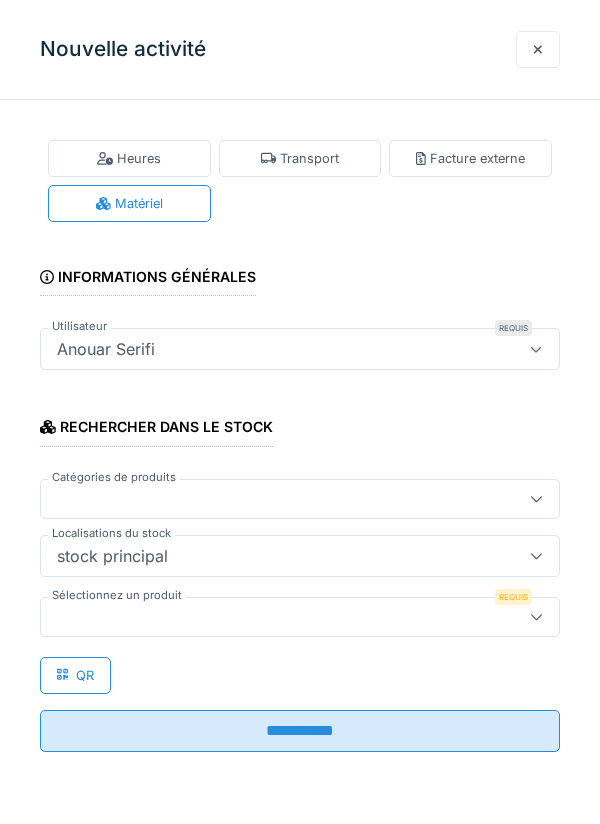 click 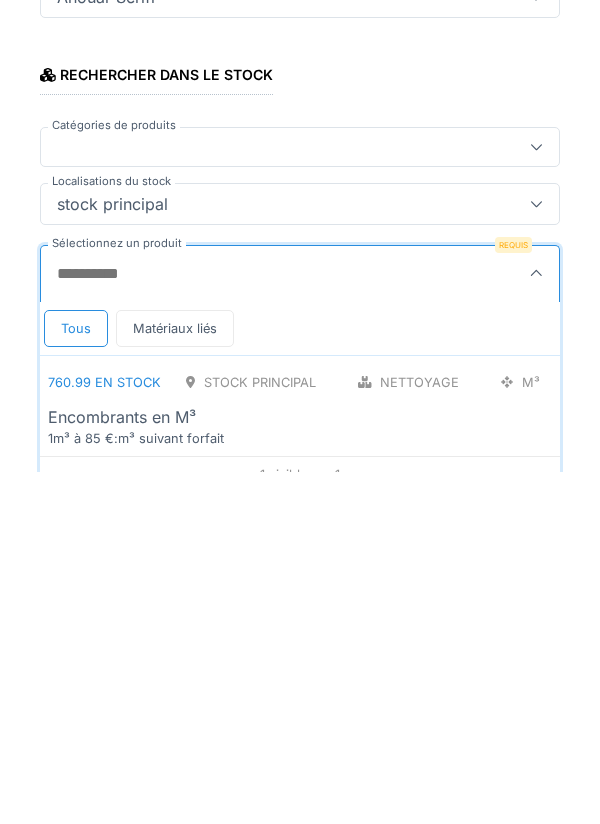scroll, scrollTop: 1, scrollLeft: 0, axis: vertical 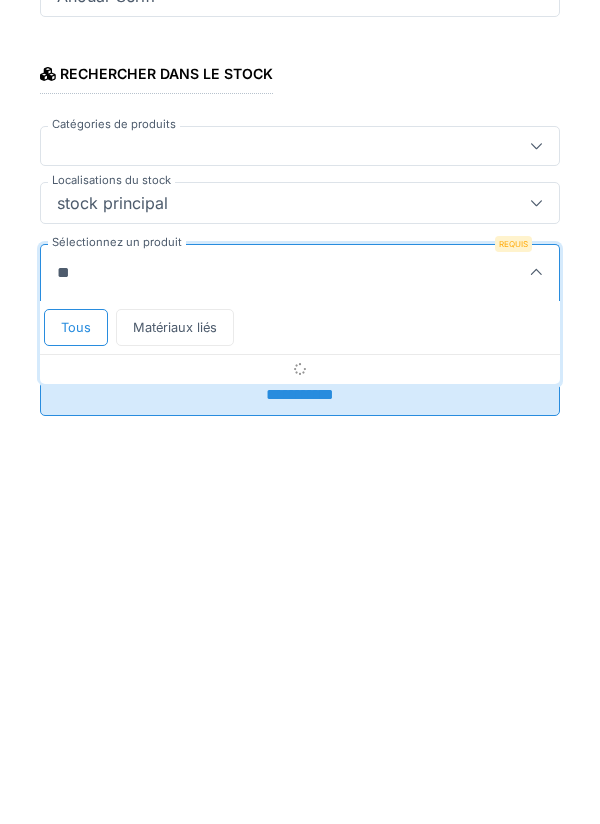 type on "*" 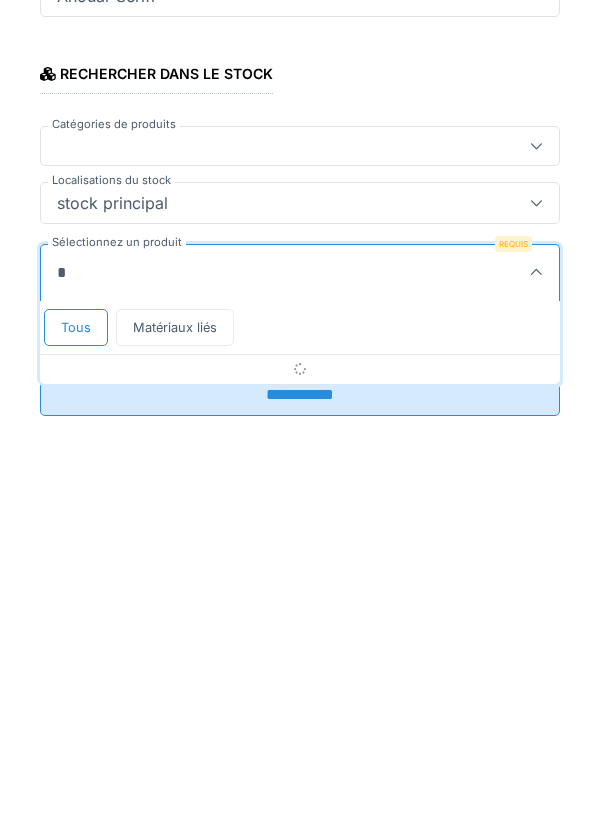 type 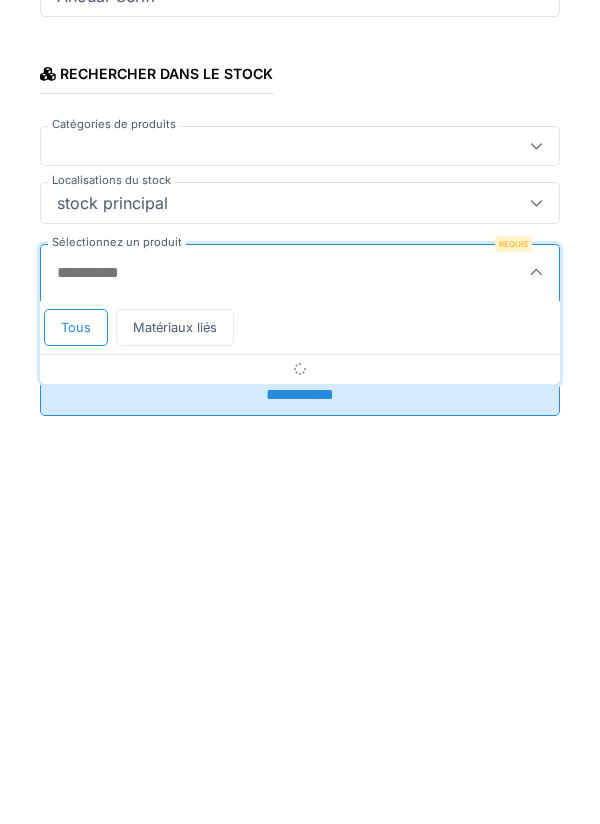 click 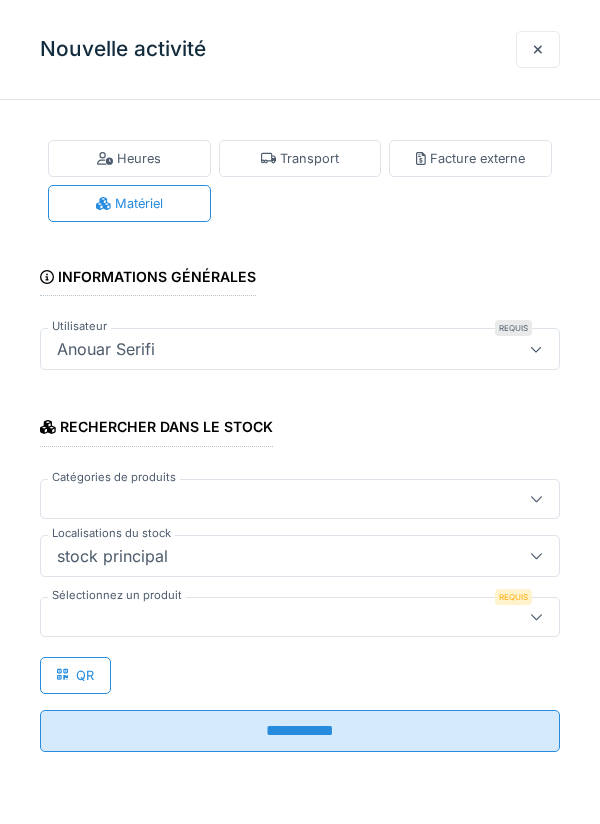 scroll, scrollTop: 0, scrollLeft: 0, axis: both 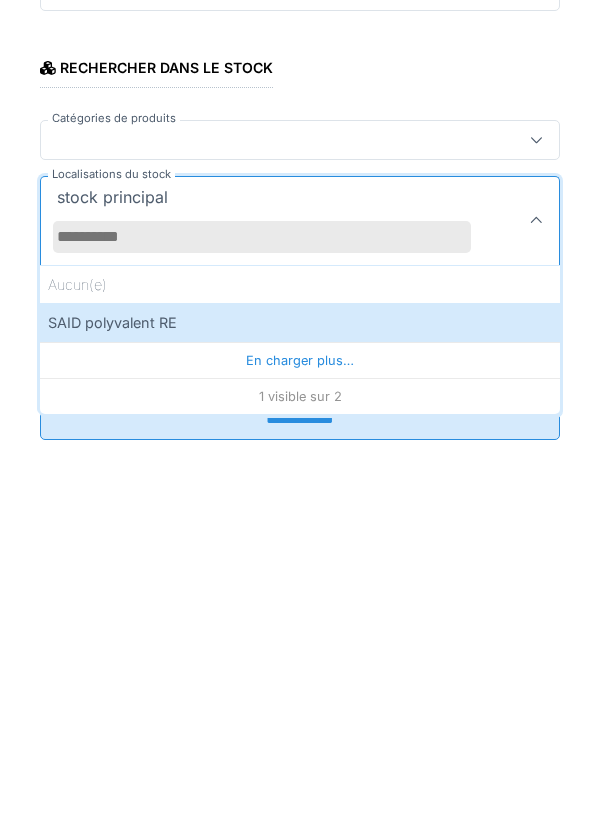 click on "SAID polyvalent RE" at bounding box center [300, 674] 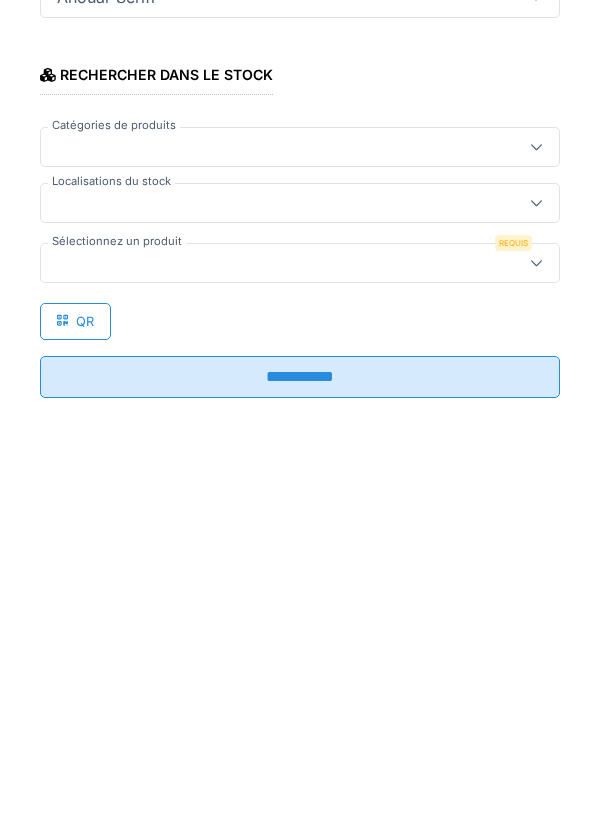 type on "***" 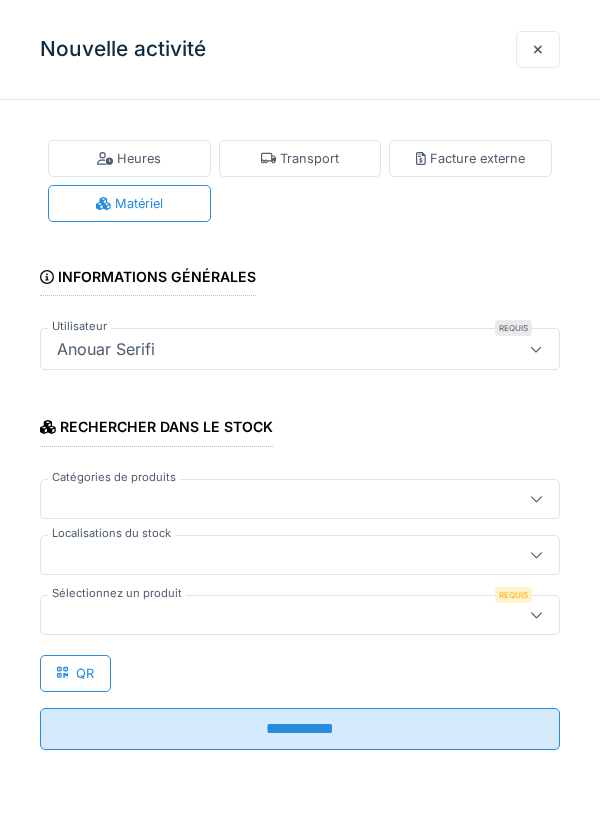 scroll, scrollTop: 0, scrollLeft: 0, axis: both 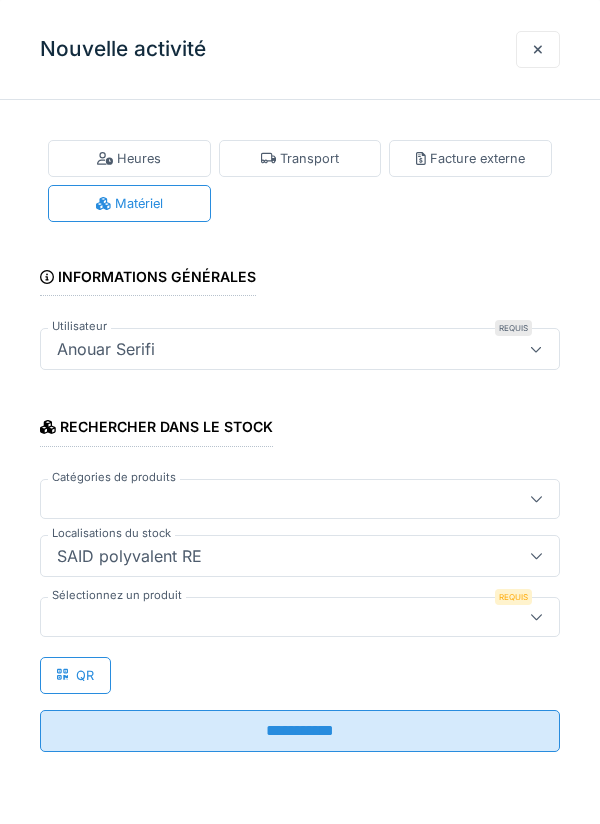 click at bounding box center (274, 617) 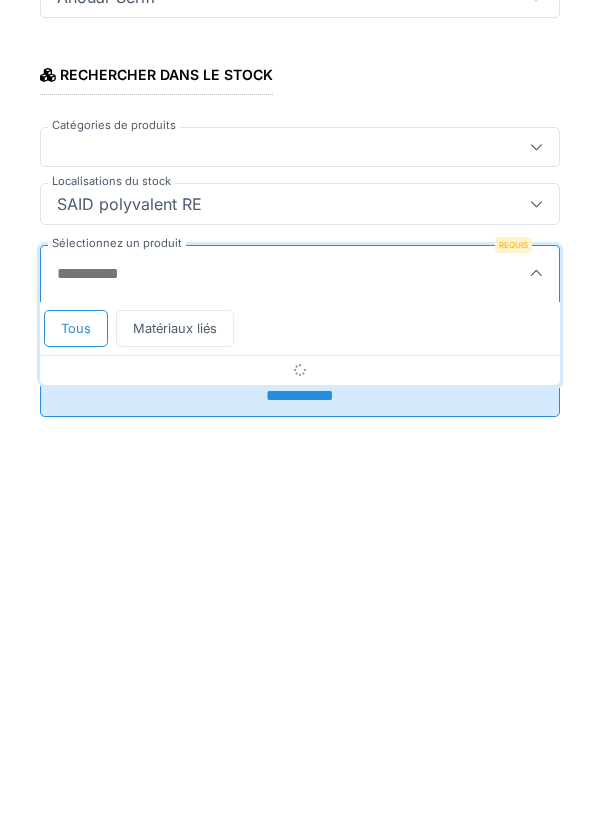 scroll, scrollTop: 1, scrollLeft: 0, axis: vertical 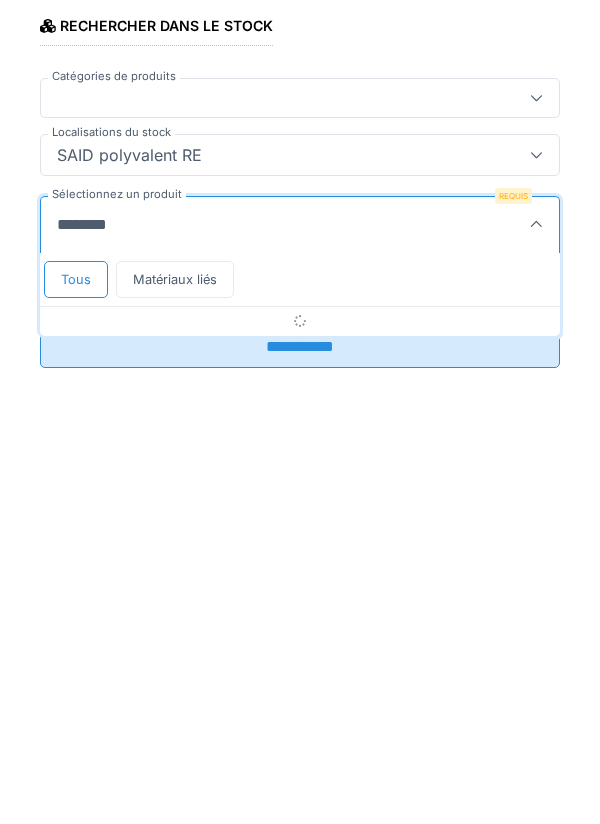 type on "*********" 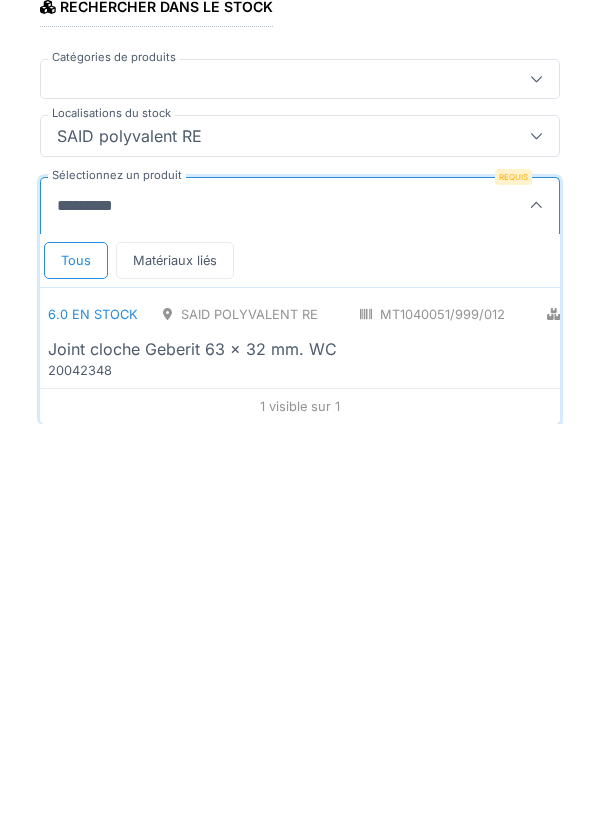 scroll, scrollTop: 20, scrollLeft: 0, axis: vertical 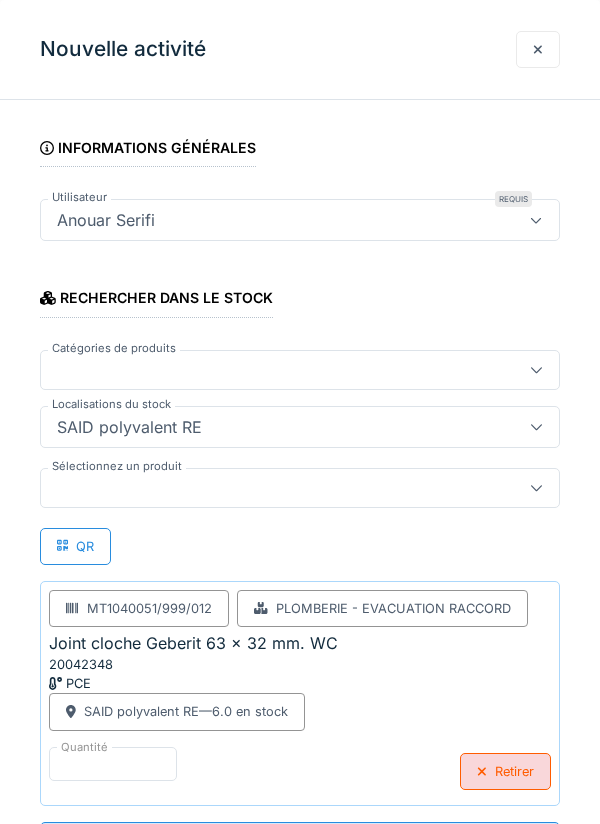 click at bounding box center [274, 488] 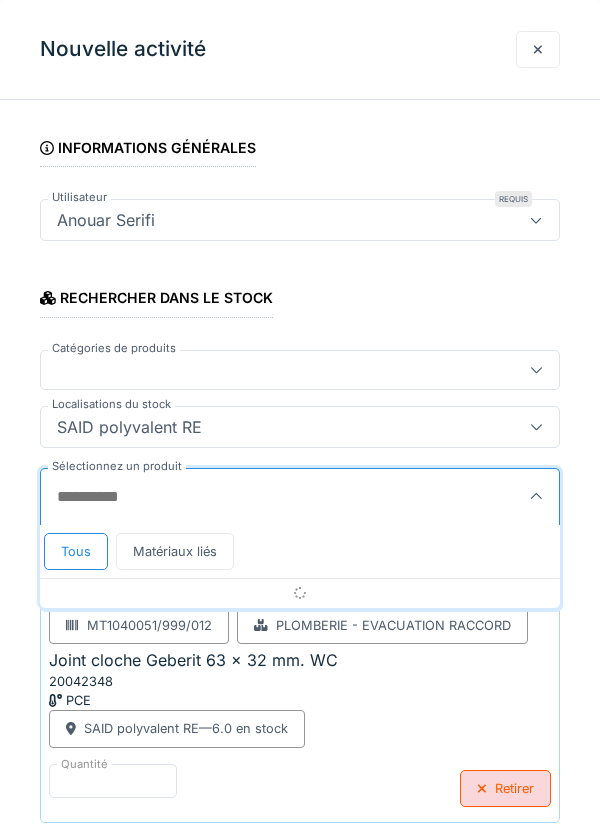 scroll, scrollTop: 57, scrollLeft: 0, axis: vertical 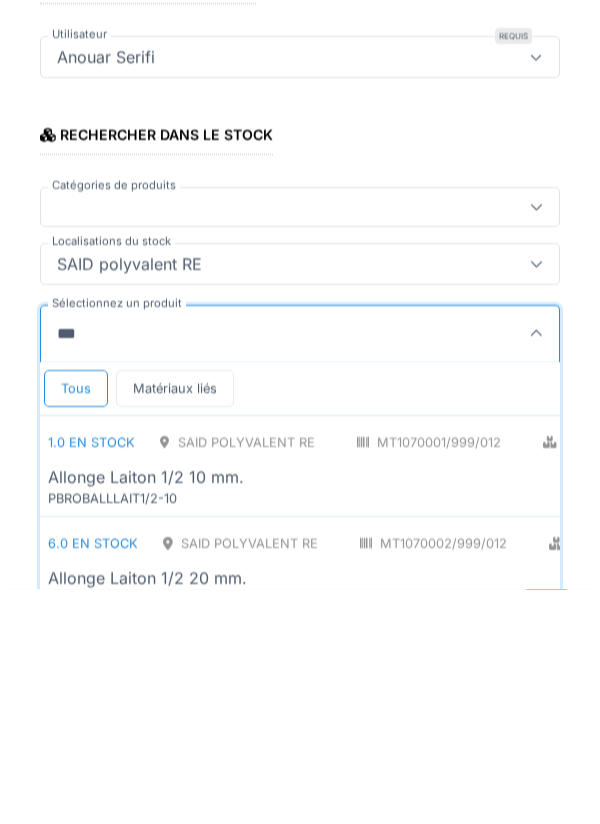 type on "********" 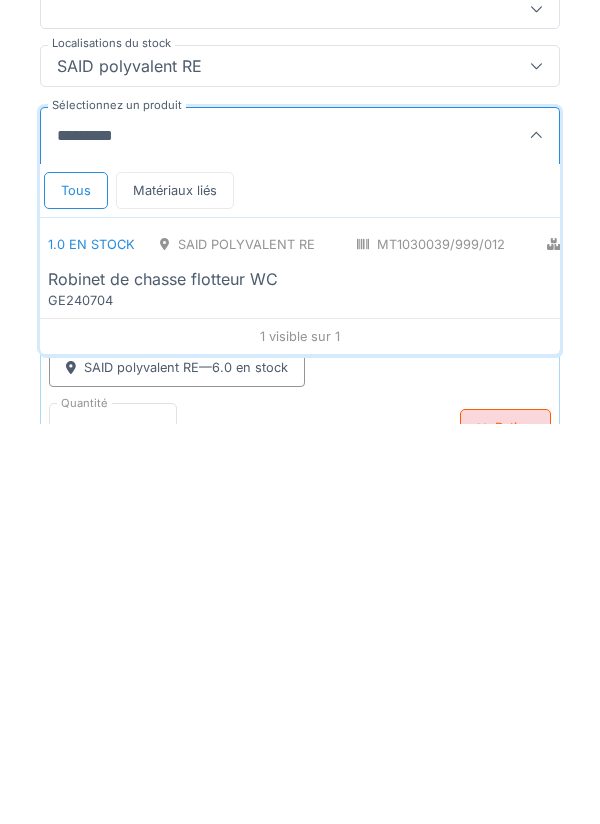 scroll, scrollTop: 96, scrollLeft: 0, axis: vertical 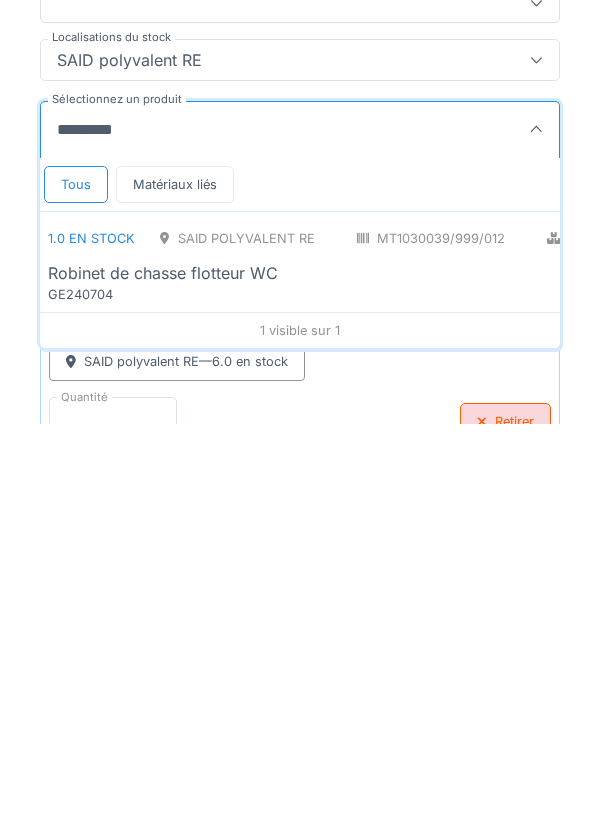 click on "Robinet de chasse flotteur WC" at bounding box center (476, 673) 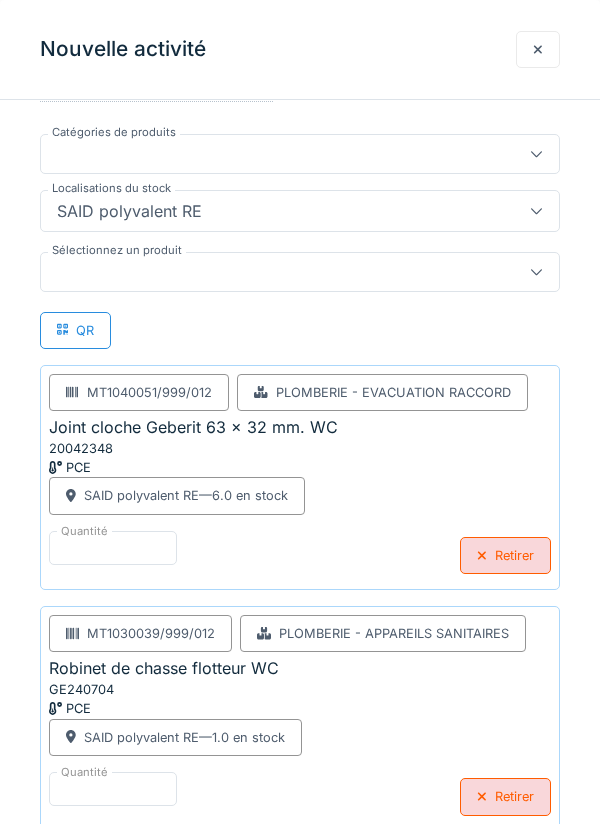 scroll, scrollTop: 352, scrollLeft: 0, axis: vertical 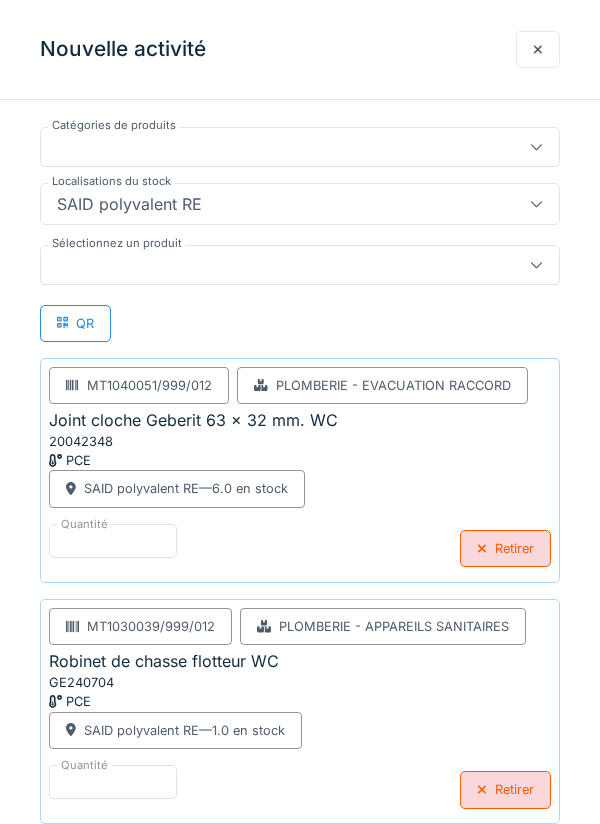 click at bounding box center [300, 265] 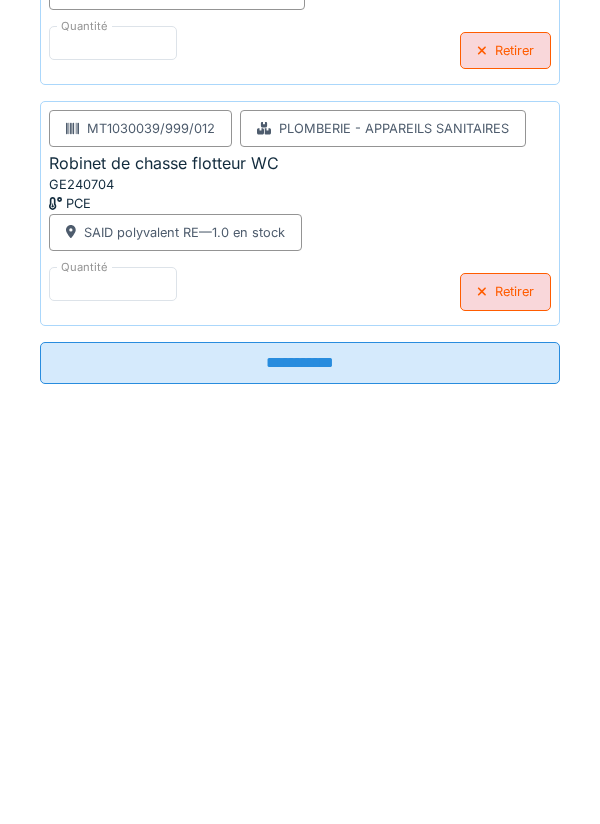 scroll, scrollTop: 477, scrollLeft: 0, axis: vertical 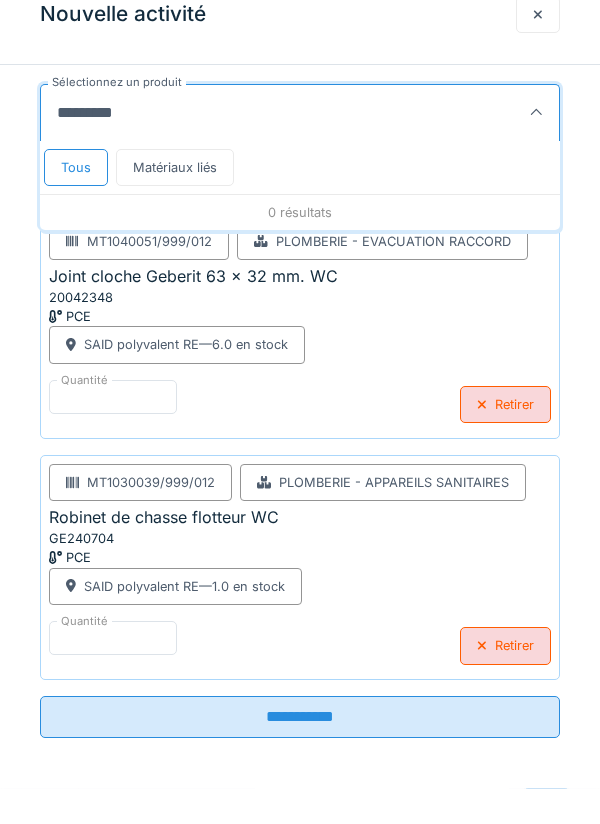 click on "********" at bounding box center [262, 149] 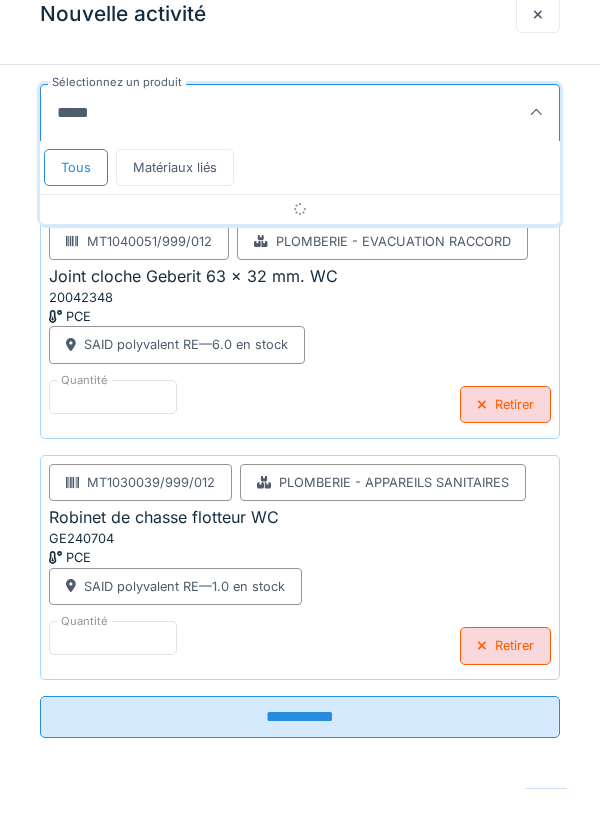 type on "****" 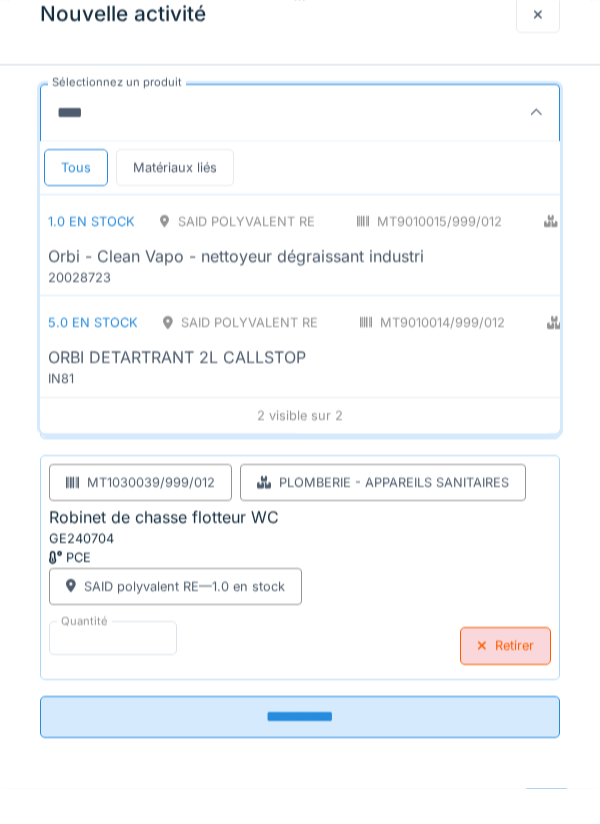 click on "ORBI DETARTRANT 2L CALLSTOP" at bounding box center (434, 393) 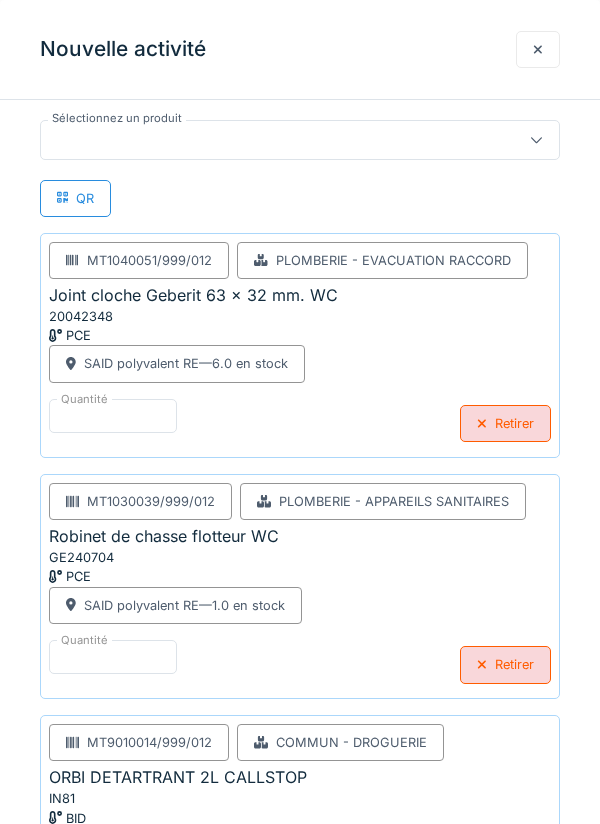 scroll, scrollTop: 611, scrollLeft: 0, axis: vertical 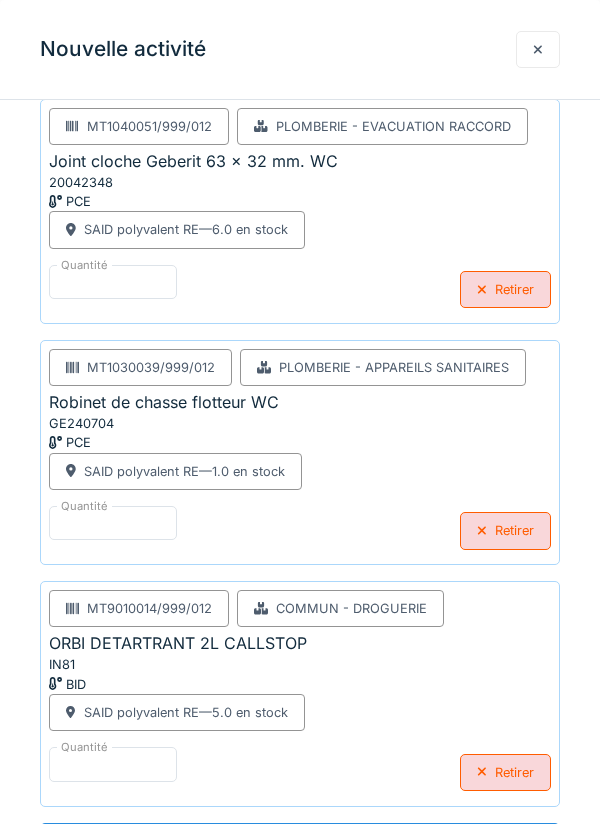 click on "**********" at bounding box center (300, 844) 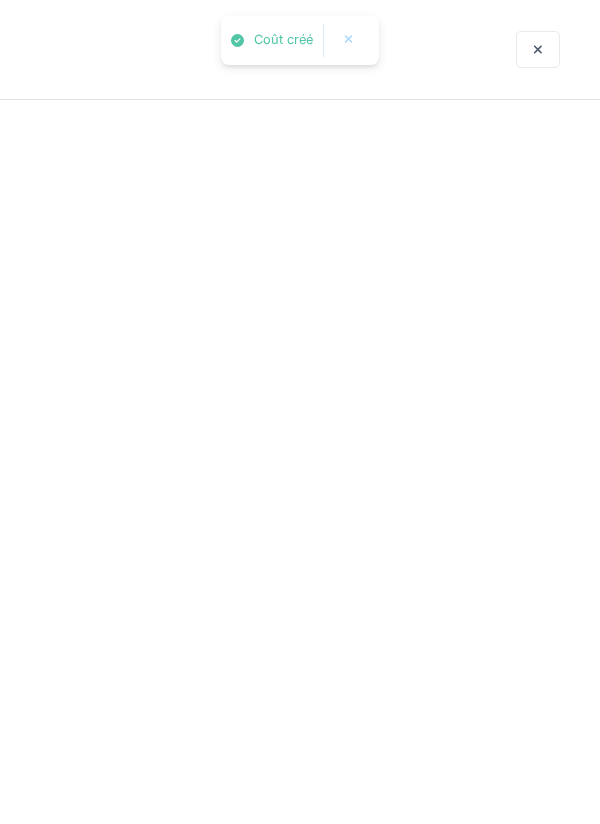 scroll, scrollTop: 0, scrollLeft: 0, axis: both 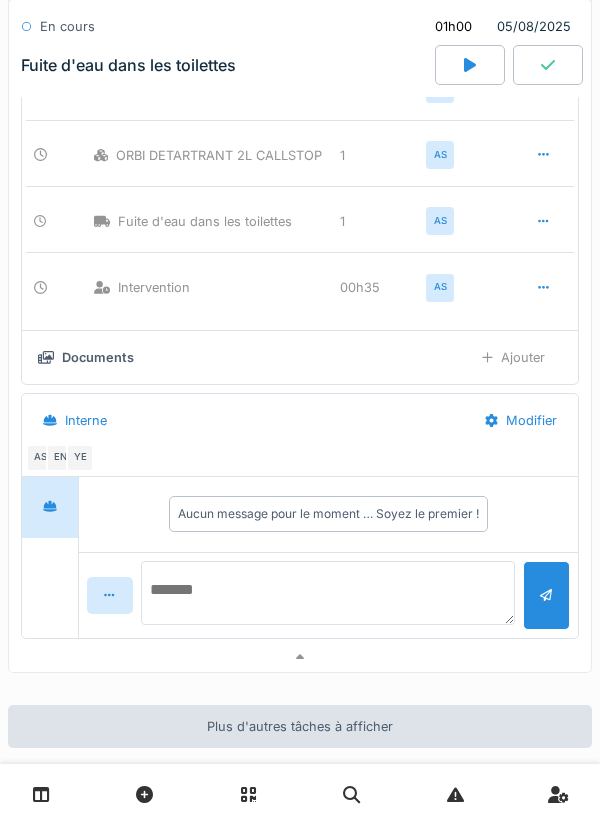 click at bounding box center (328, 593) 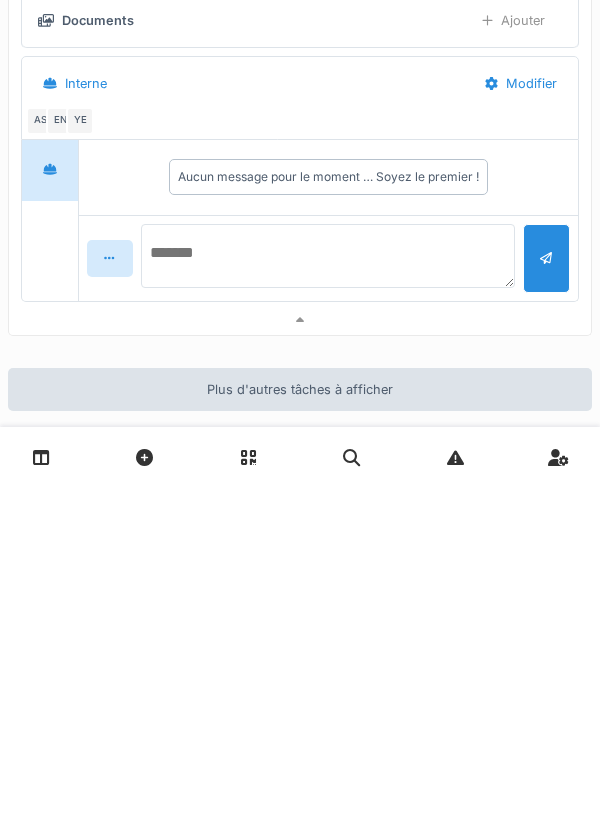 scroll, scrollTop: 1725, scrollLeft: 0, axis: vertical 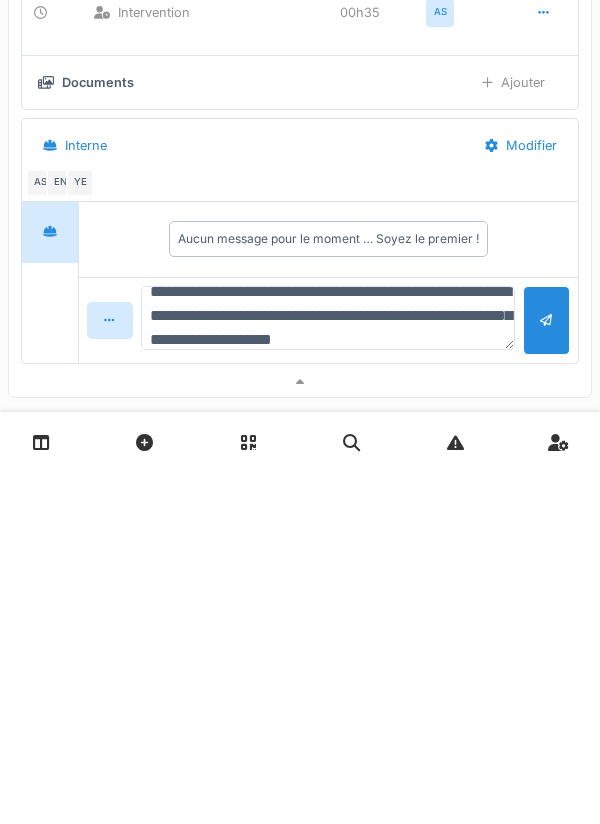 type on "**********" 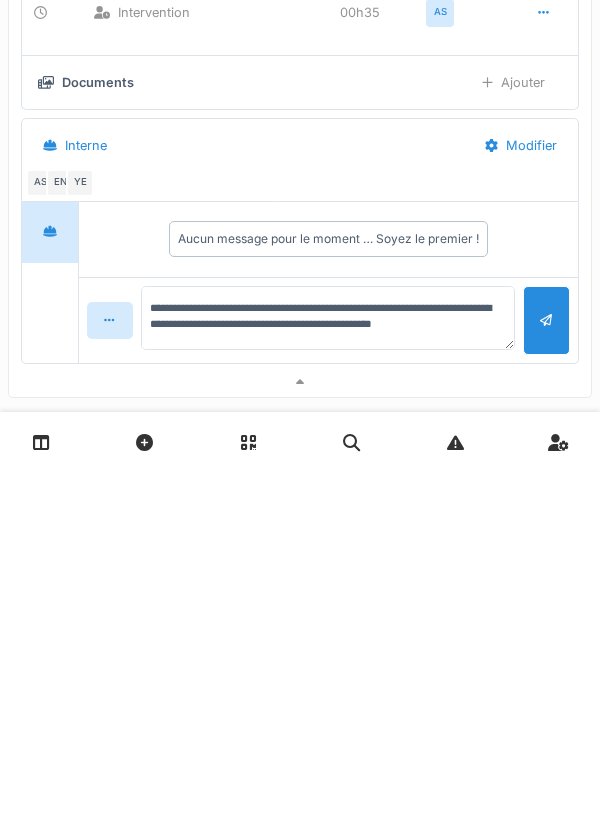 click at bounding box center [546, 672] 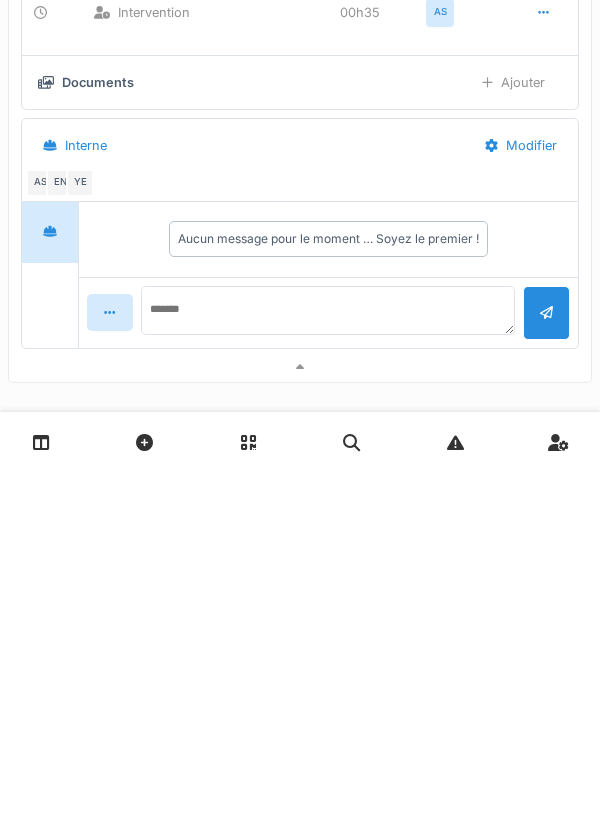 scroll, scrollTop: 0, scrollLeft: 0, axis: both 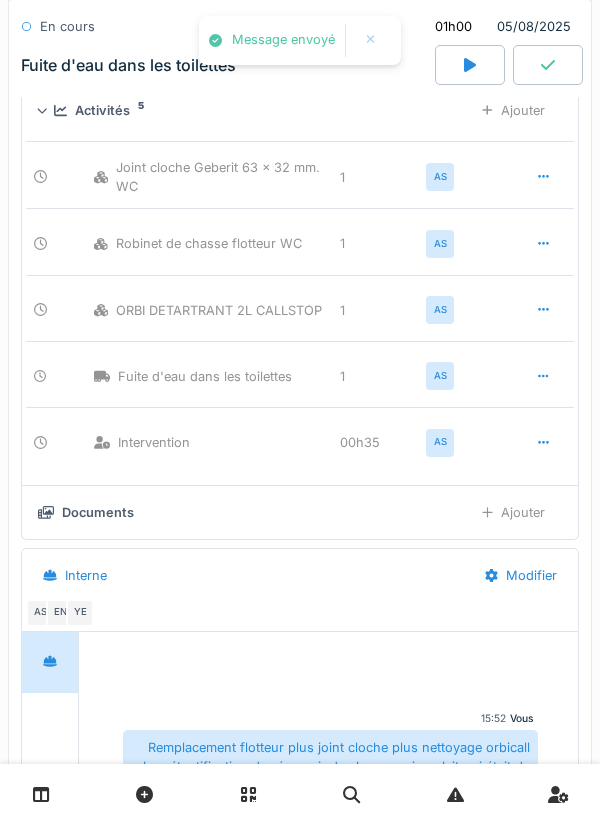 click on "Ajouter" at bounding box center (513, 512) 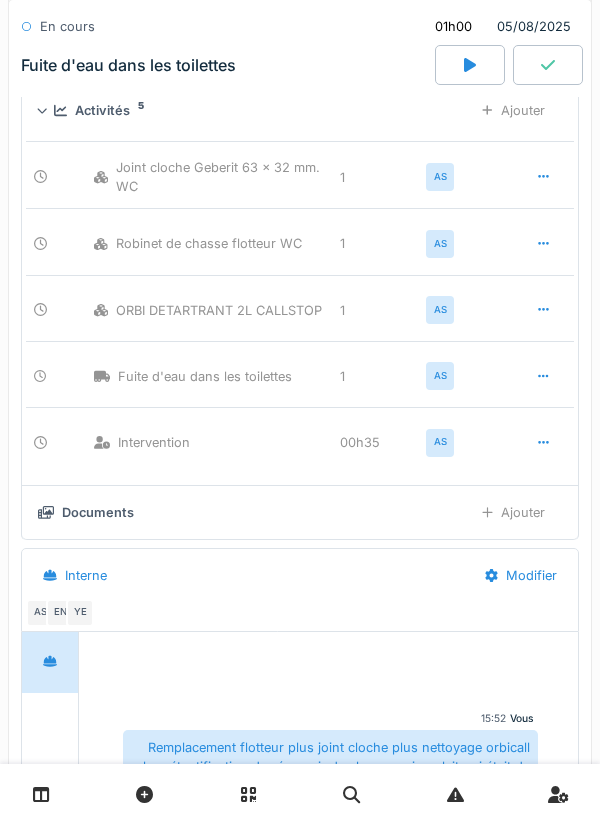 click on "Documents" at bounding box center (247, 512) 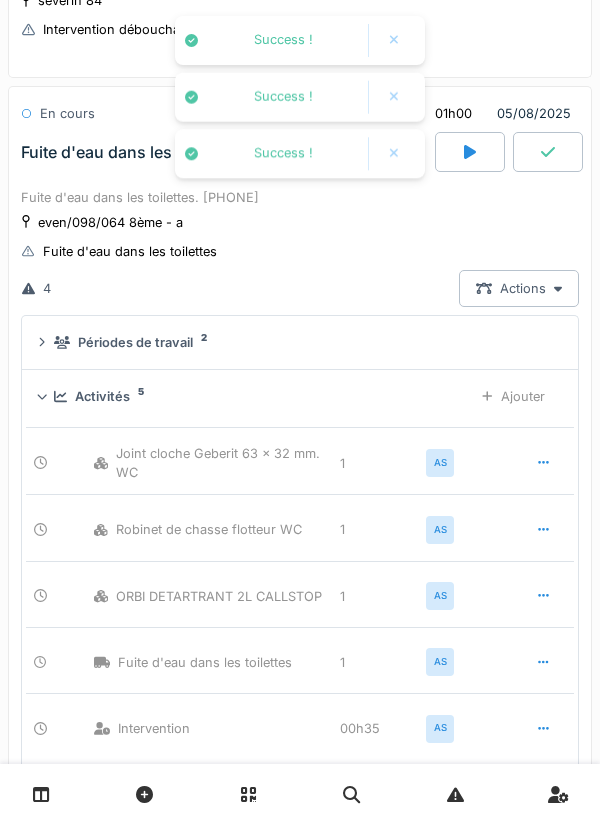 scroll, scrollTop: 1359, scrollLeft: 0, axis: vertical 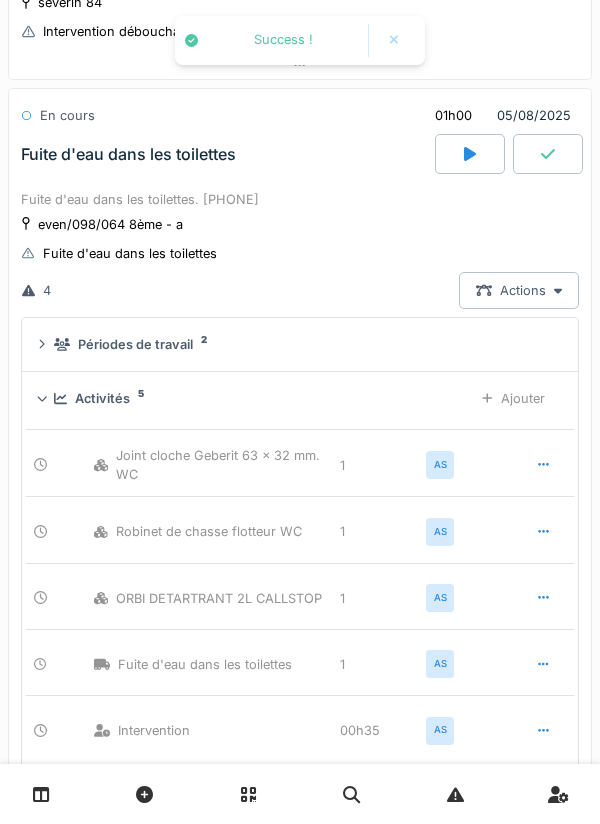click at bounding box center (548, 154) 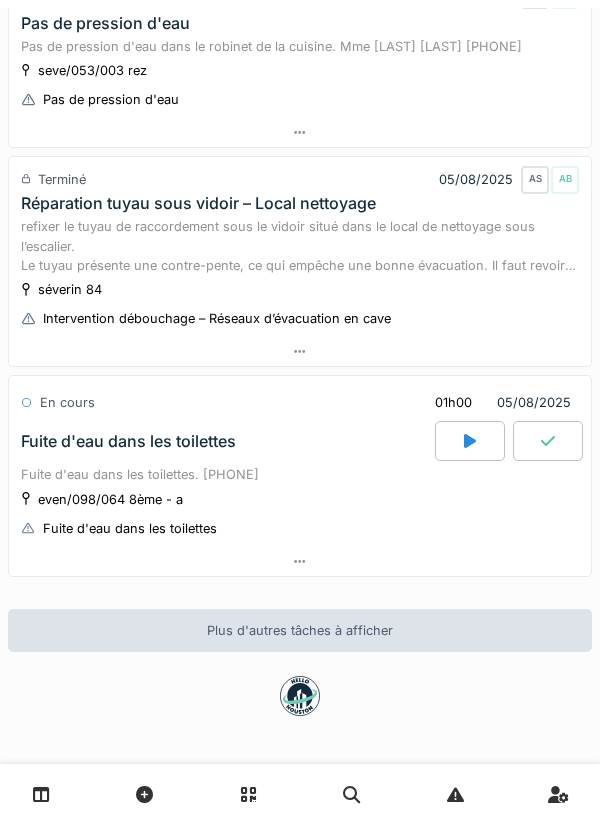 scroll, scrollTop: 1091, scrollLeft: 0, axis: vertical 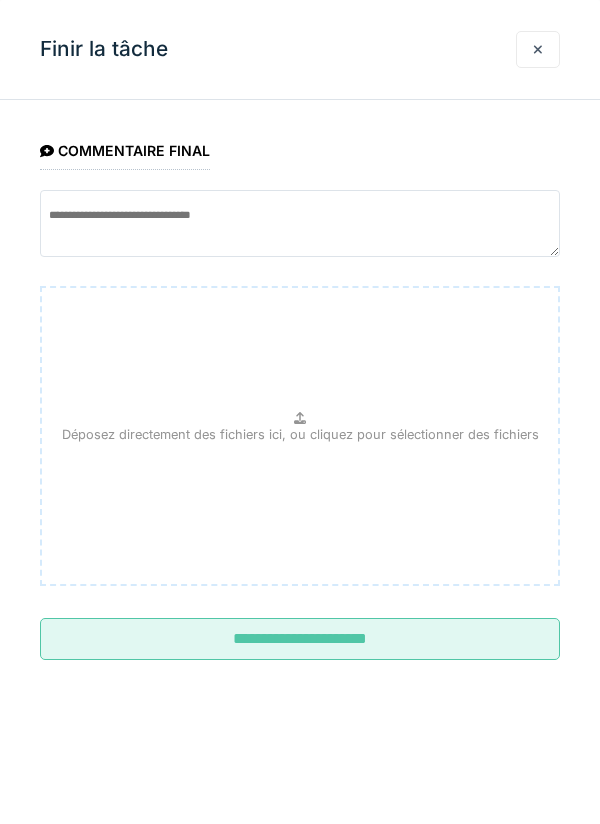 click on "**********" at bounding box center (300, 639) 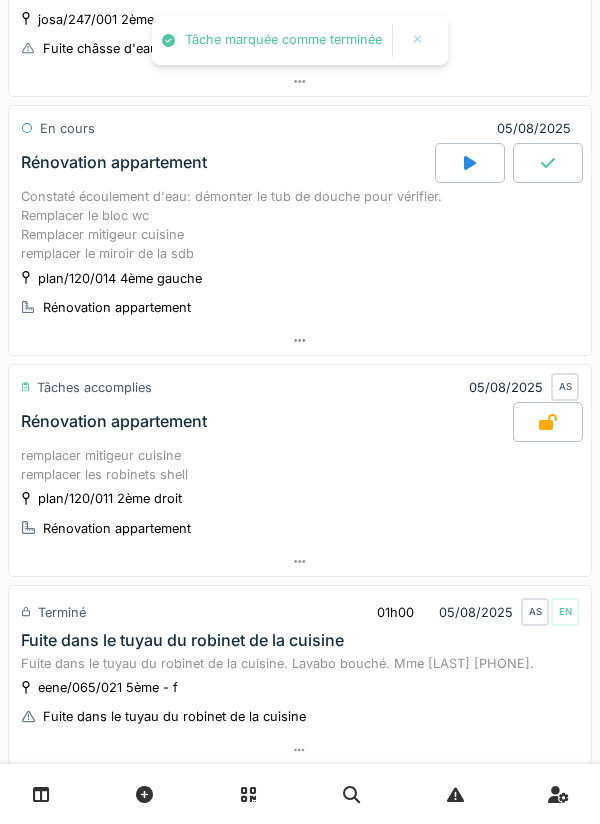 scroll, scrollTop: 0, scrollLeft: 0, axis: both 